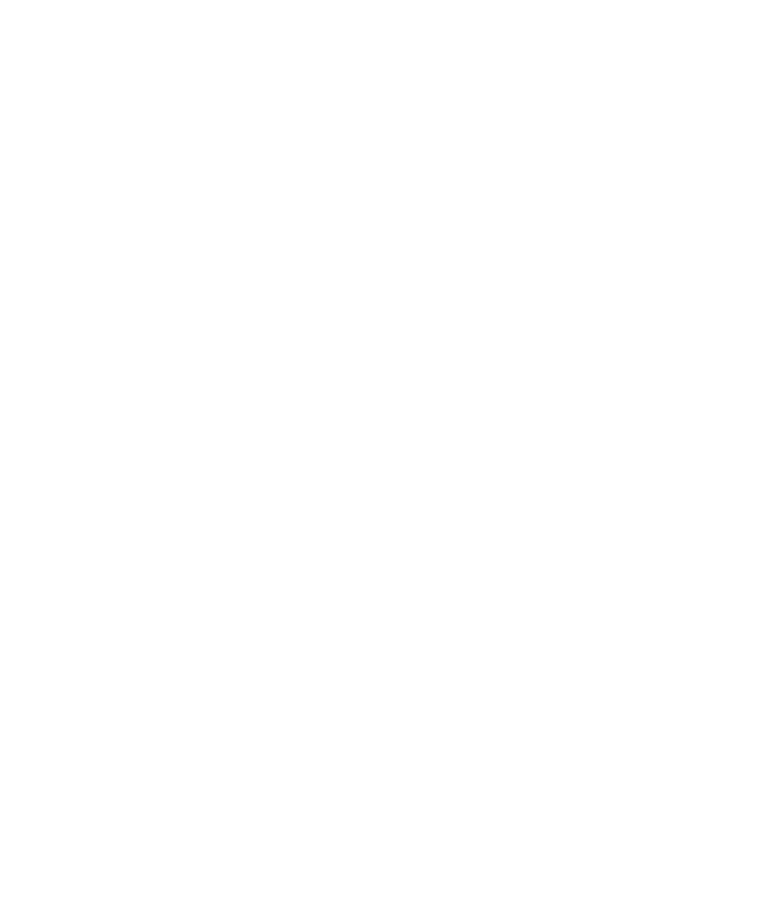 scroll, scrollTop: 0, scrollLeft: 0, axis: both 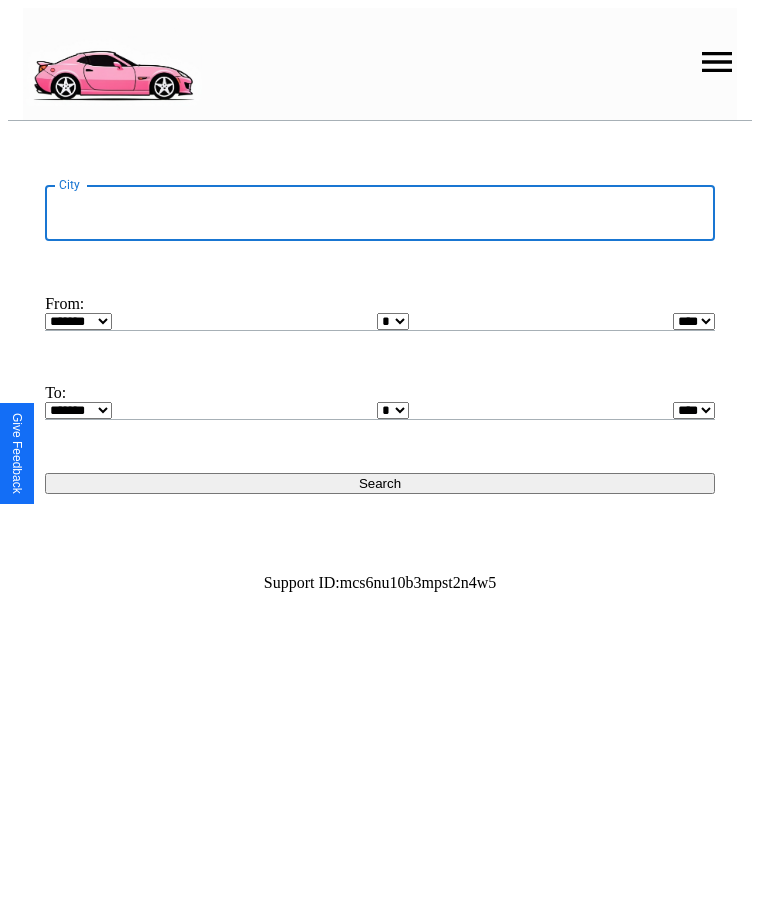 click on "City" at bounding box center [380, 213] 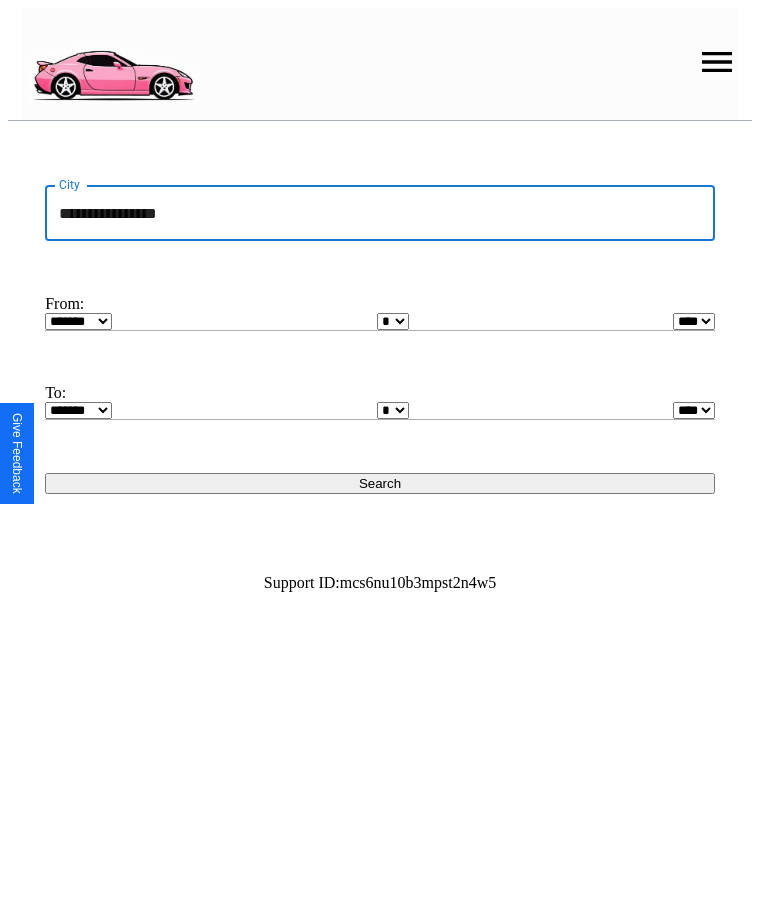 type on "**********" 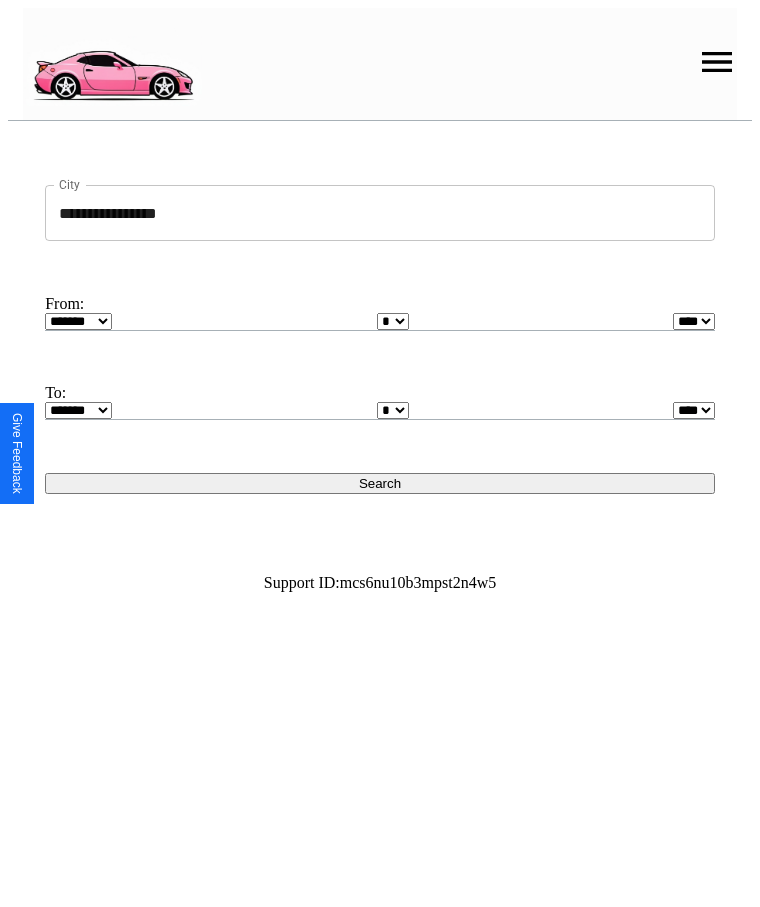 click on "******* ******** ***** ***** *** **** **** ****** ********* ******* ******** ********" at bounding box center [78, 321] 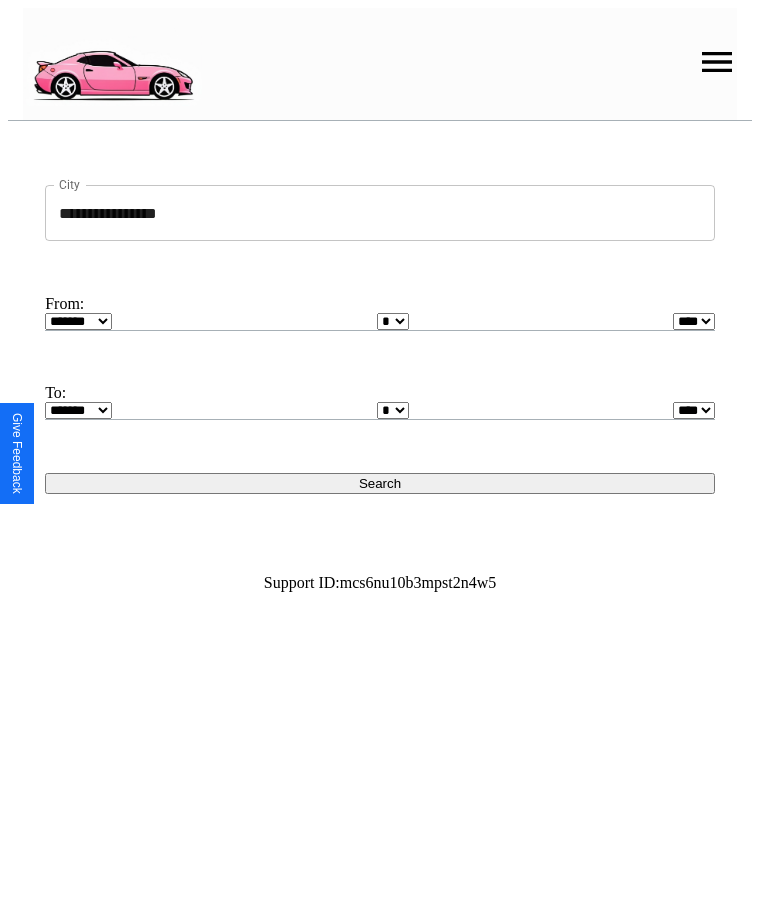 click on "* * * * * * * * * ** ** ** ** ** ** ** ** ** ** ** ** ** ** ** ** ** ** ** ** ** **" at bounding box center (393, 321) 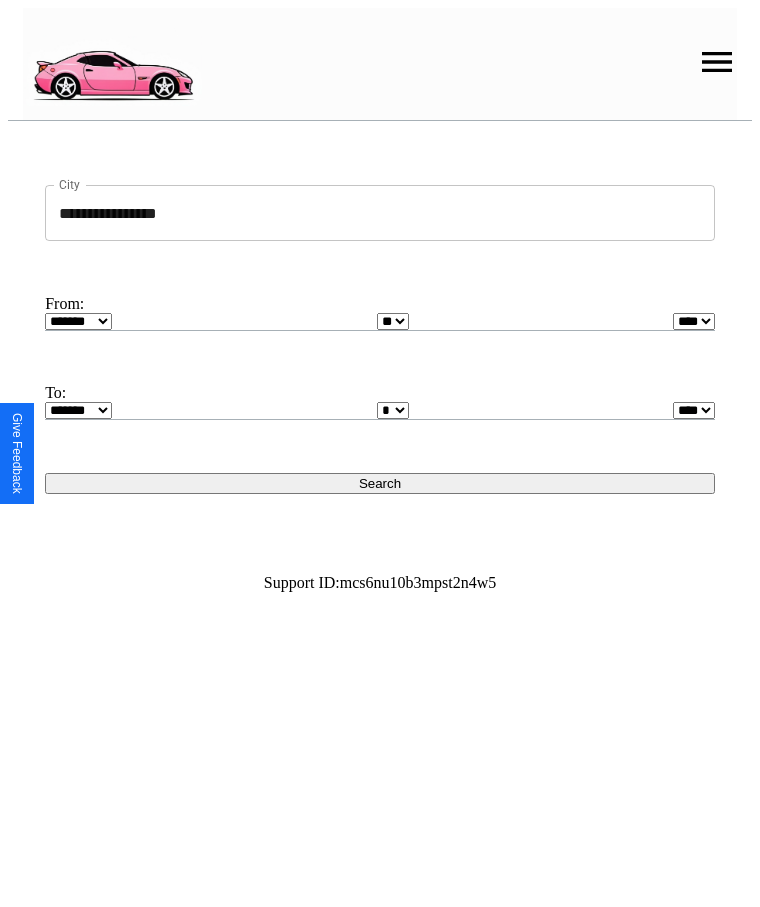 click on "**** **** **** **** **** **** **** **** **** ****" at bounding box center [694, 321] 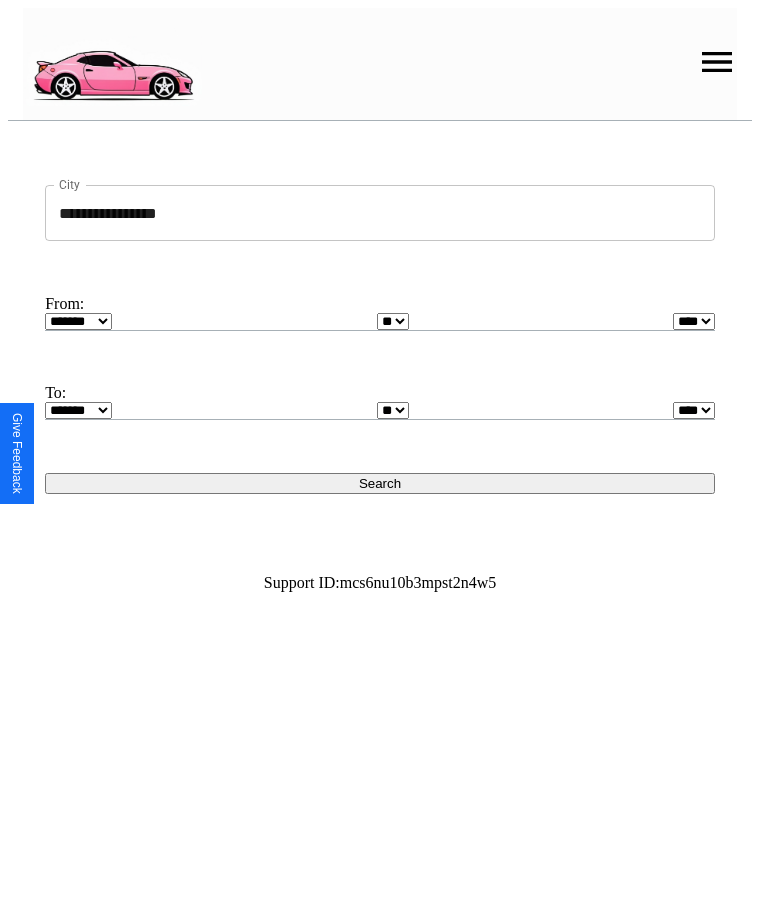 click on "* * * * * * * * * ** ** ** ** ** ** ** ** ** ** ** ** ** ** ** ** ** ** ** ** ** **" at bounding box center [393, 410] 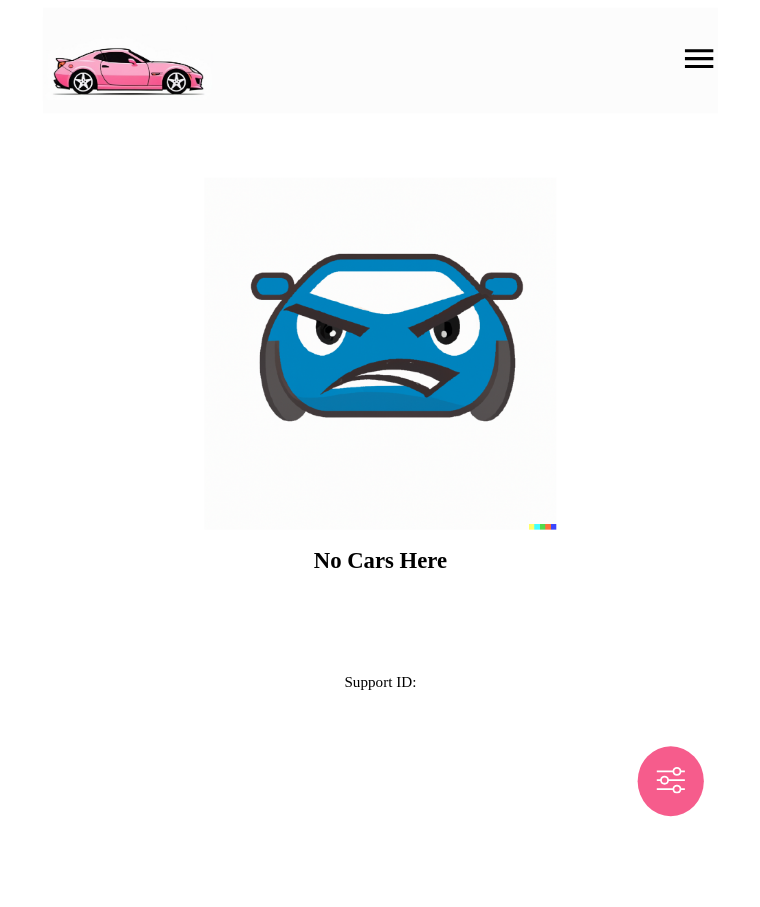 scroll, scrollTop: 0, scrollLeft: 0, axis: both 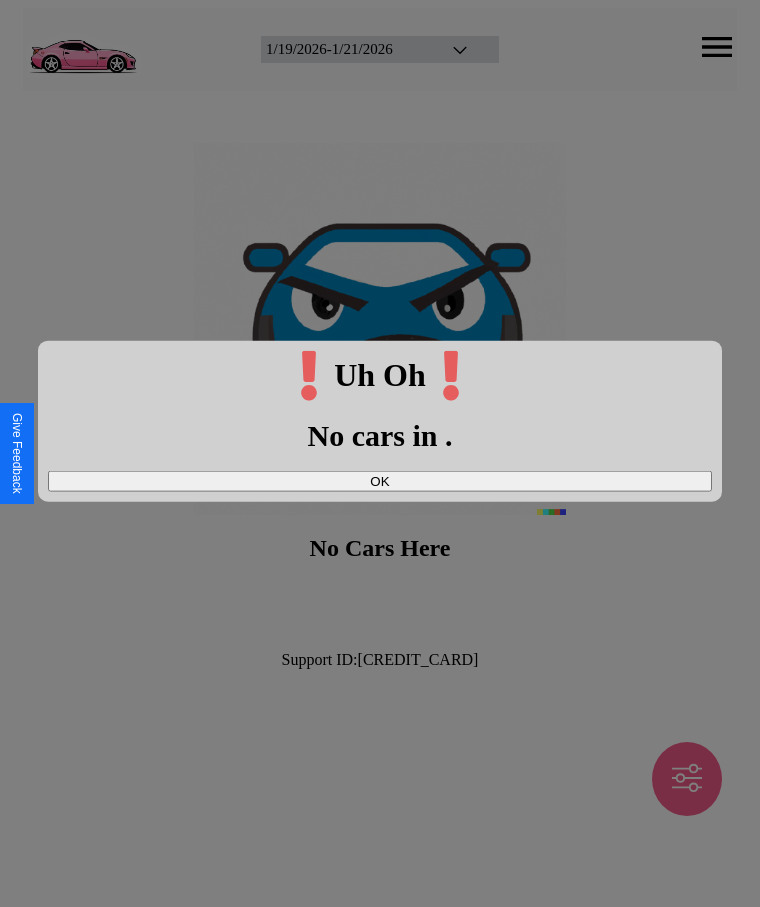 click on "OK" at bounding box center [380, 480] 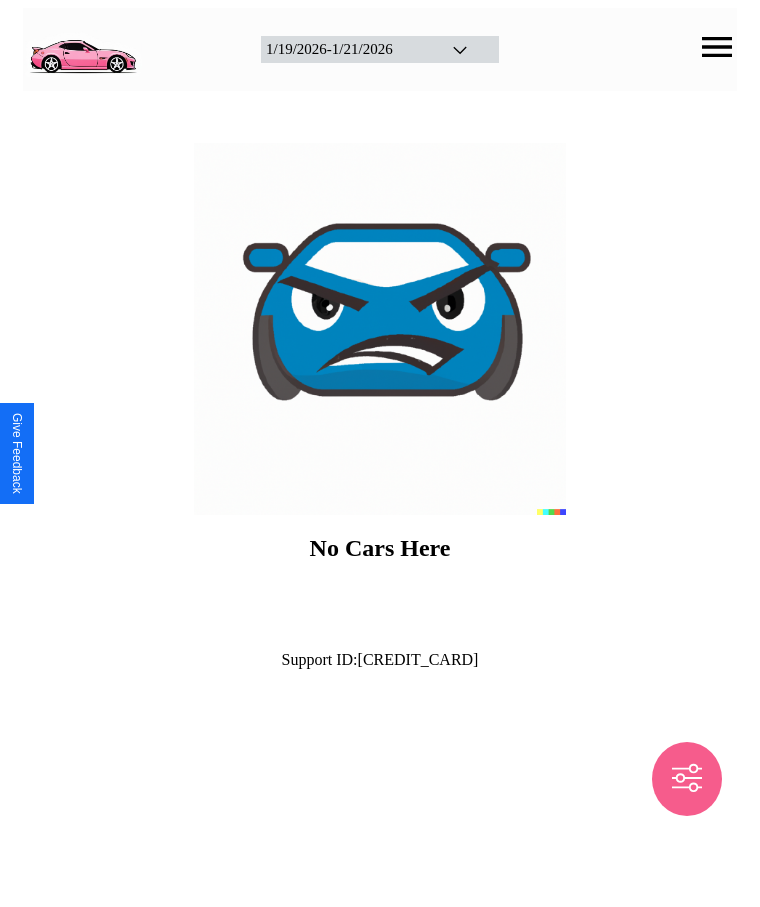 click at bounding box center (82, 47) 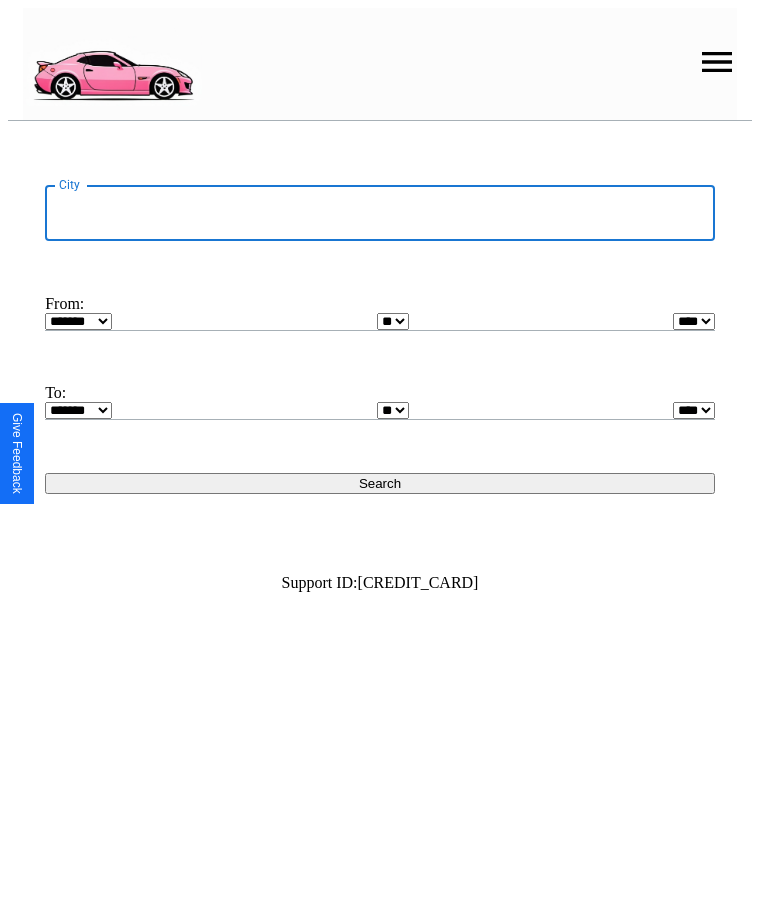 click on "City" at bounding box center (380, 213) 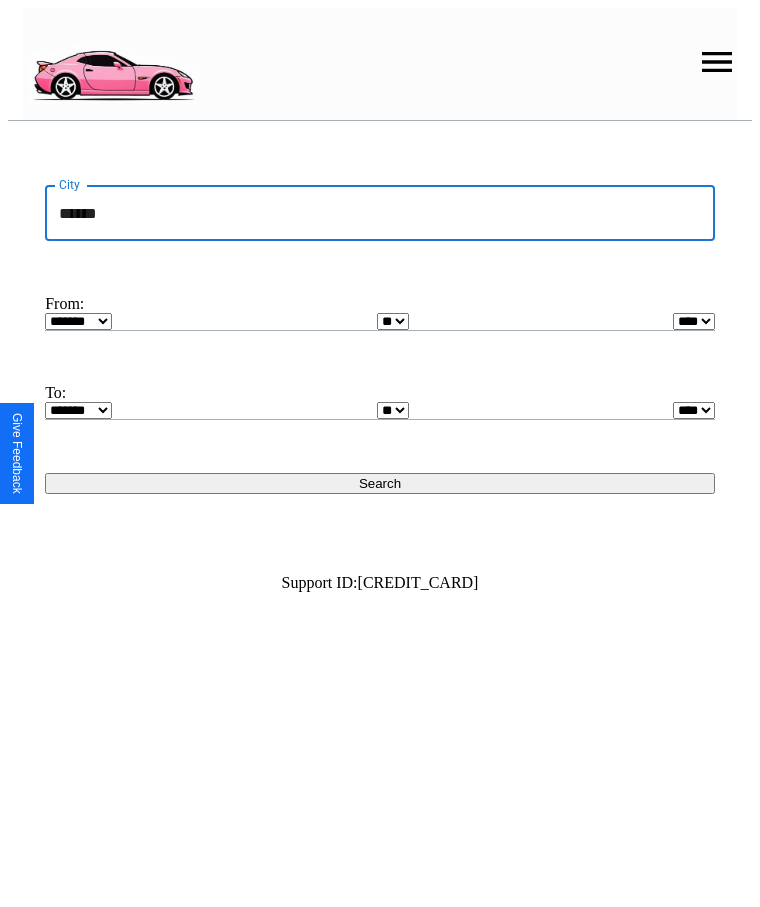 type on "******" 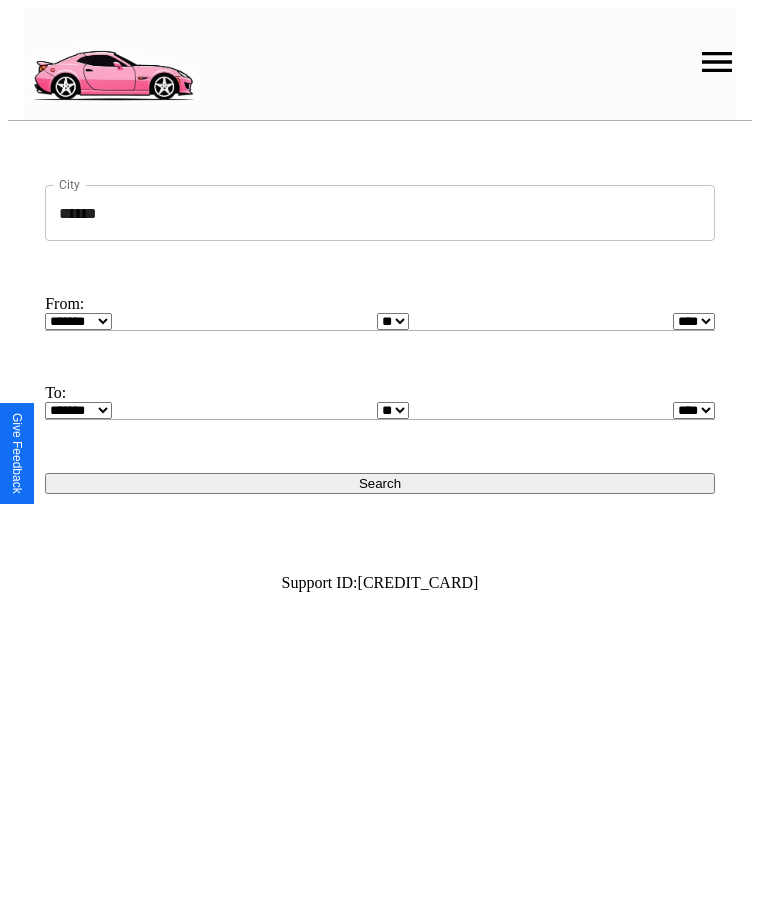 click on "******* ******** ***** ***** *** **** **** ****** ********* ******* ******** ********" at bounding box center [78, 321] 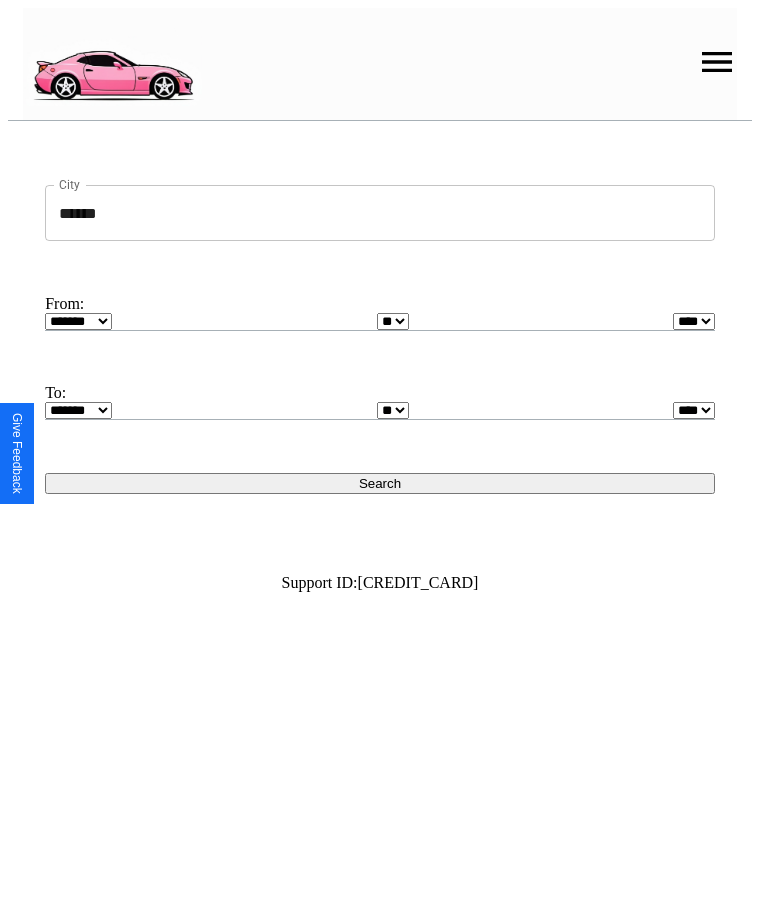 click on "* * * * * * * * * ** ** ** ** ** ** ** ** ** ** ** ** ** ** ** ** ** ** ** ** **" at bounding box center (393, 321) 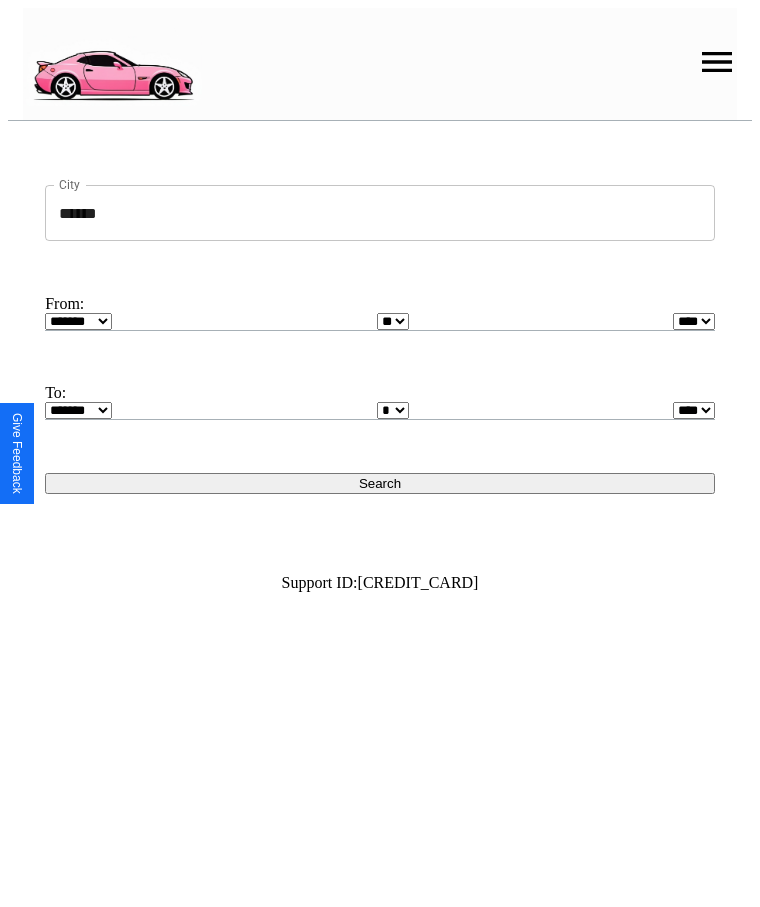 click on "Search" at bounding box center [380, 483] 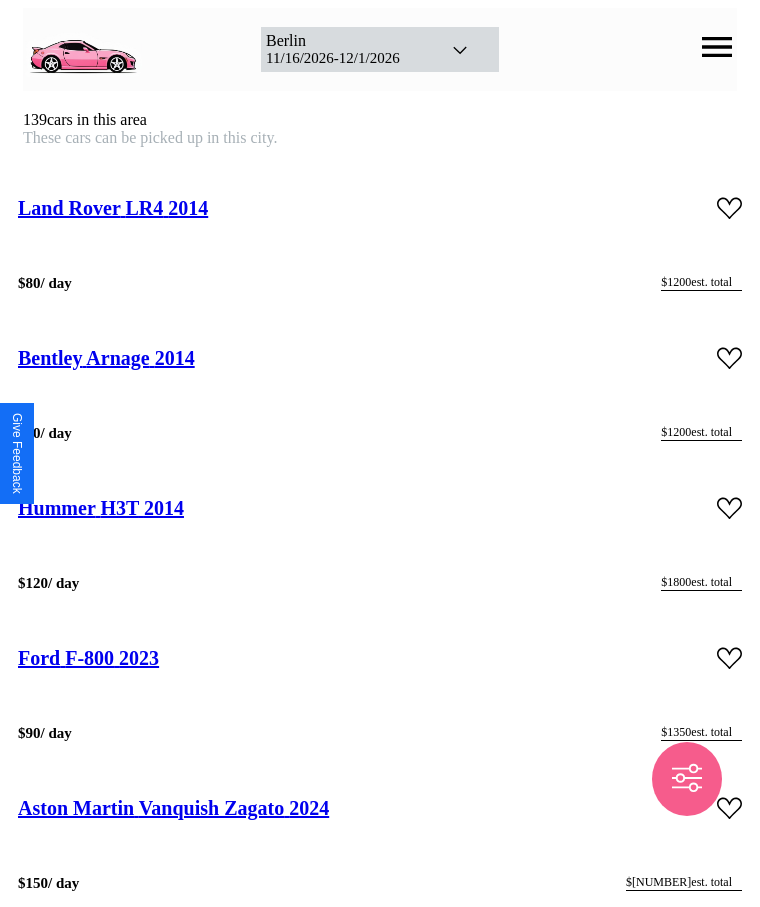 scroll, scrollTop: 16126, scrollLeft: 0, axis: vertical 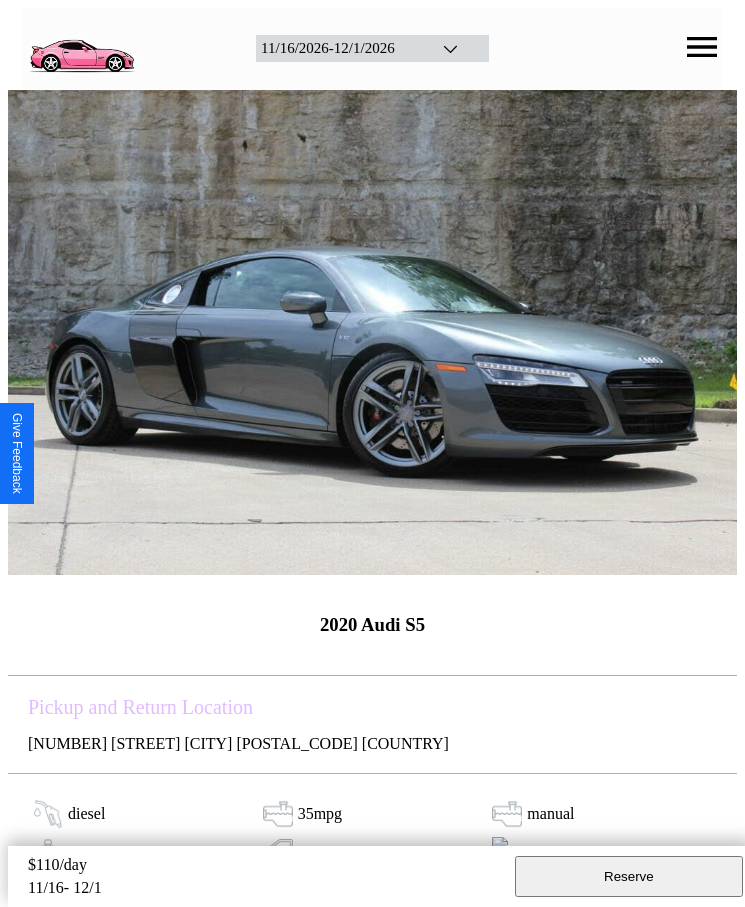 click on "$ 110 /day" at bounding box center (266, 867) 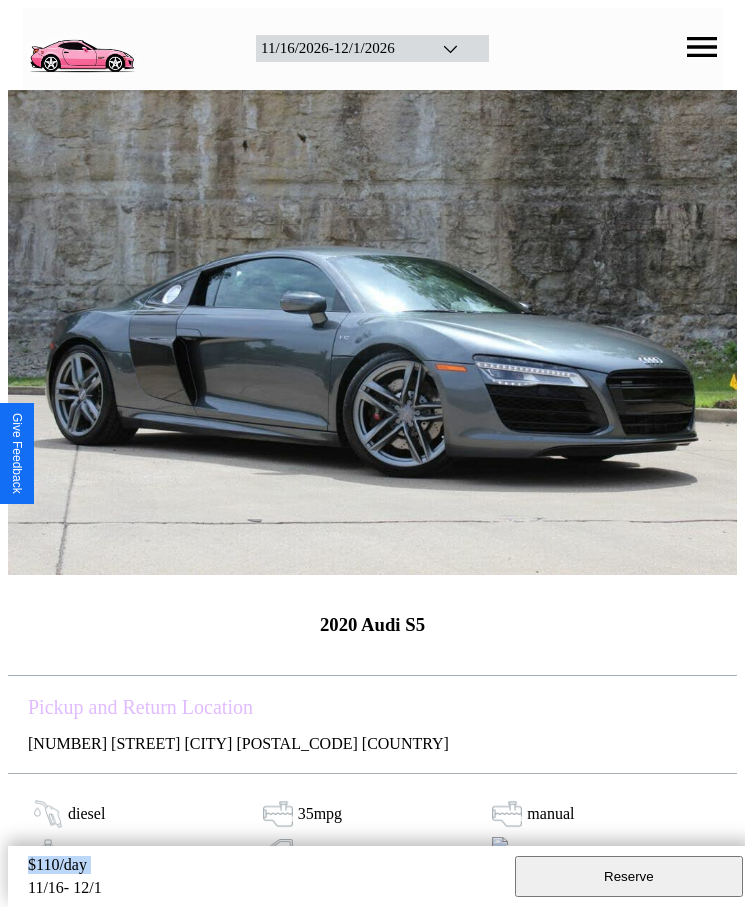 click on "$ 110 /day" at bounding box center (266, 867) 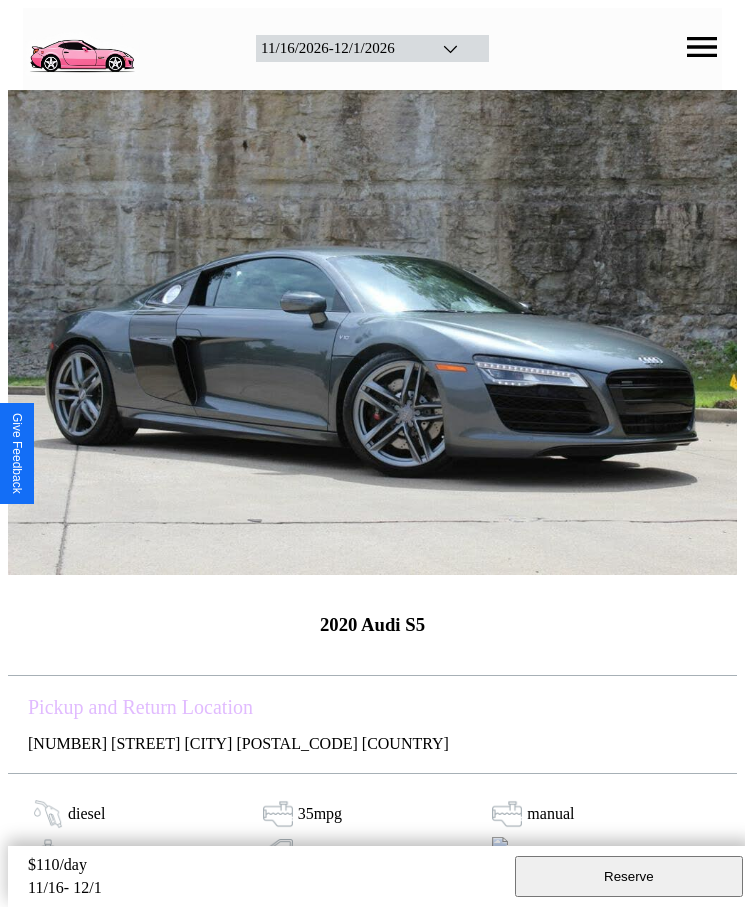 click on "$ 110 /day" at bounding box center [266, 867] 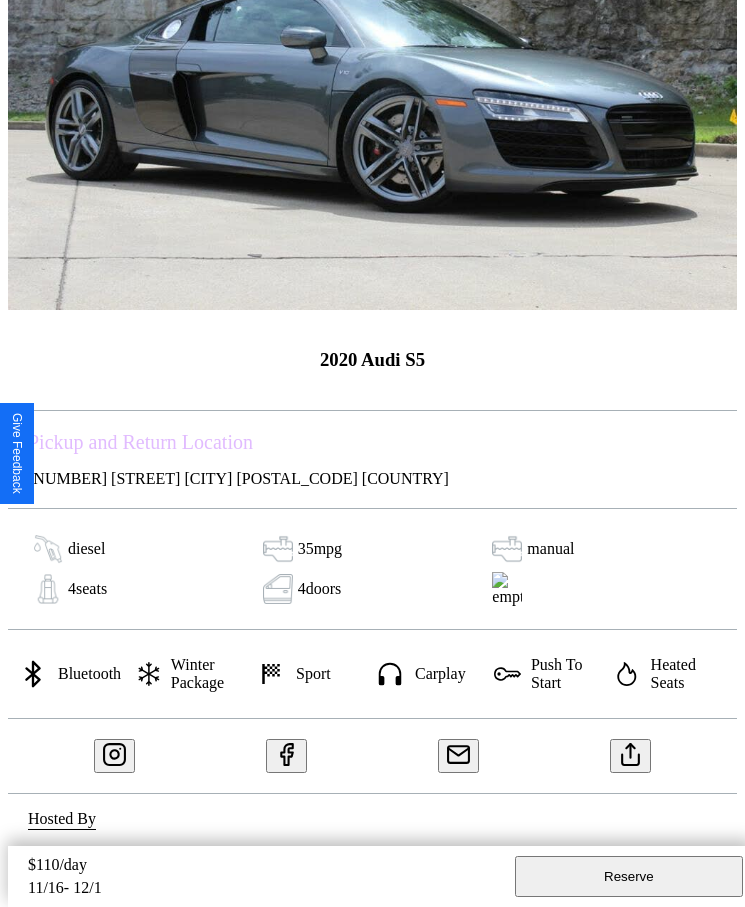 scroll, scrollTop: 307, scrollLeft: 0, axis: vertical 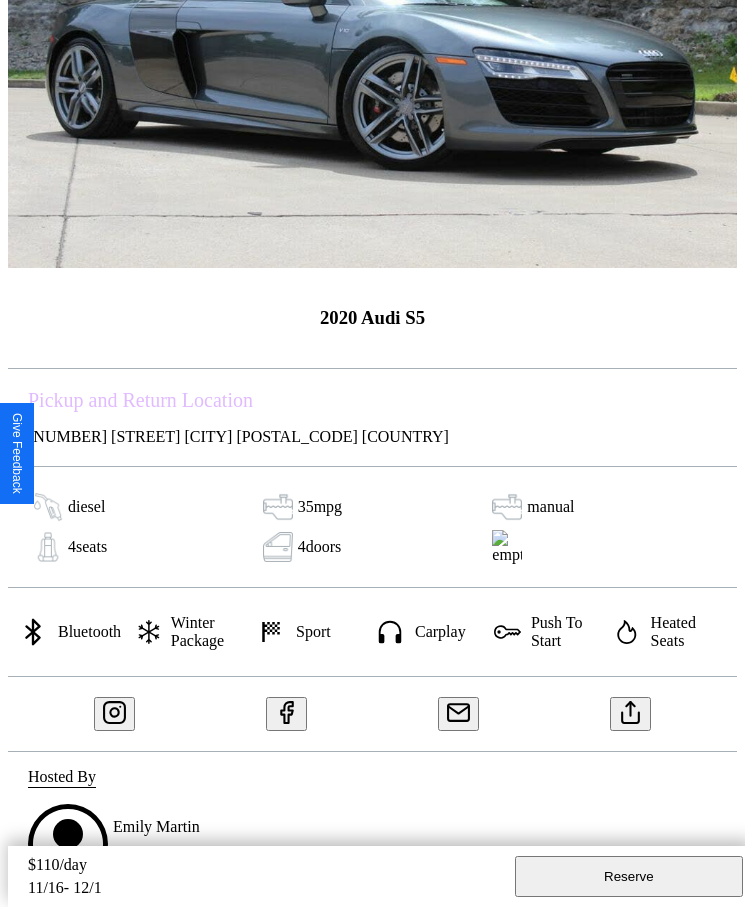 click on "Reserve" at bounding box center (629, 876) 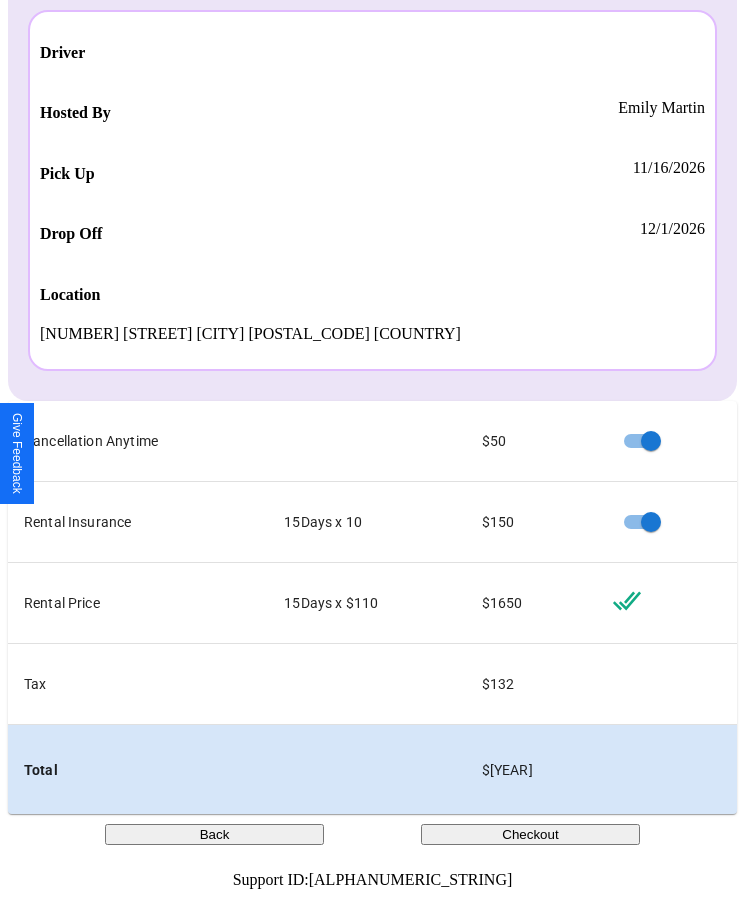 scroll, scrollTop: 0, scrollLeft: 0, axis: both 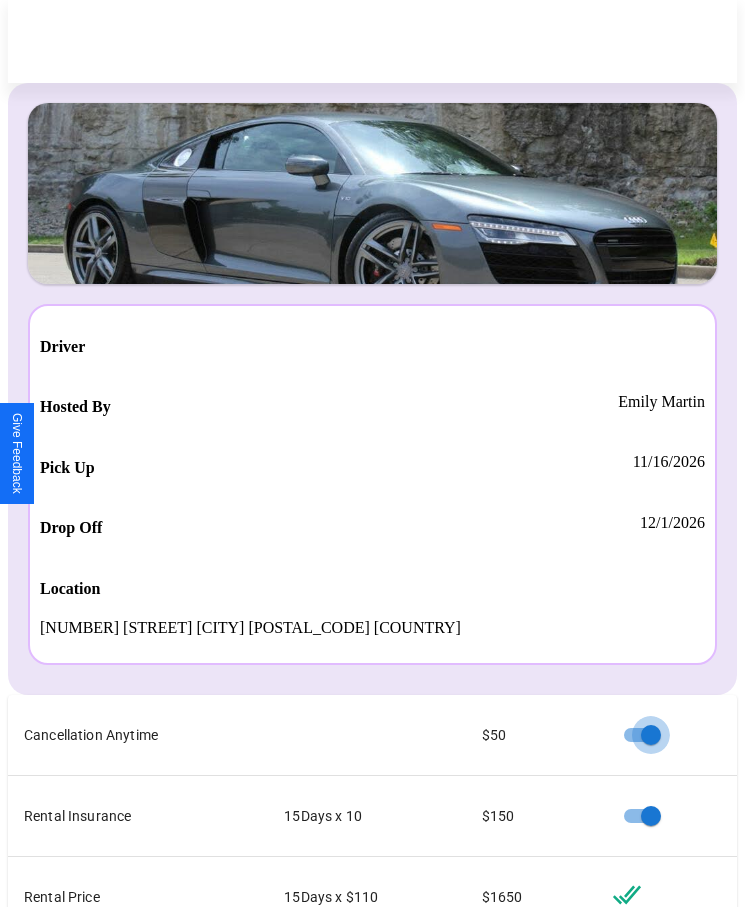 click on "Checkout" at bounding box center [530, 1128] 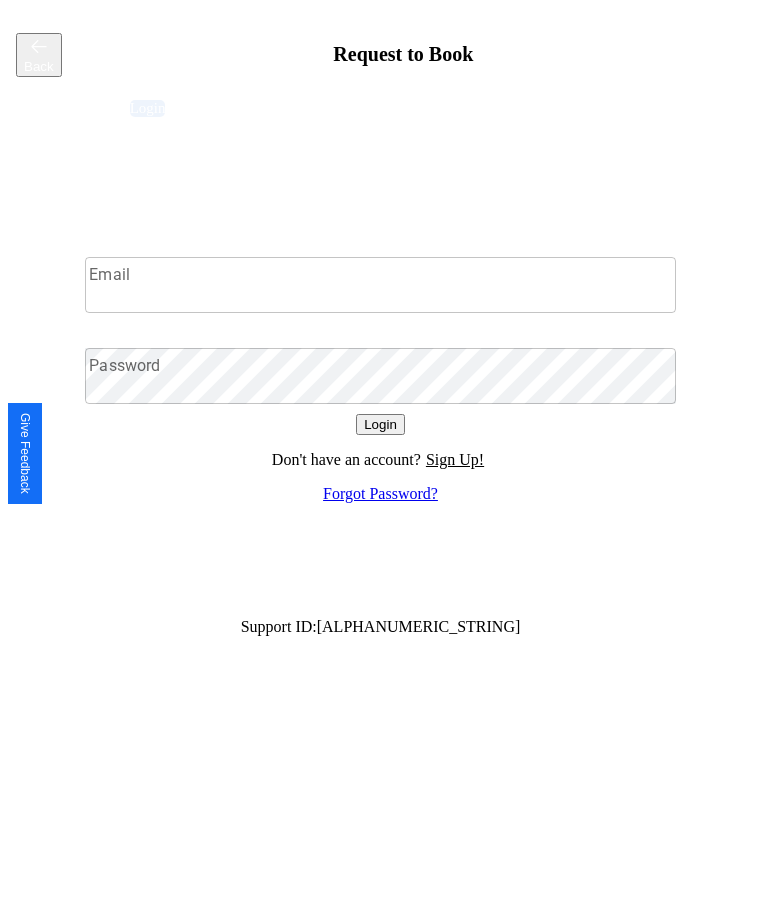 scroll, scrollTop: 0, scrollLeft: 0, axis: both 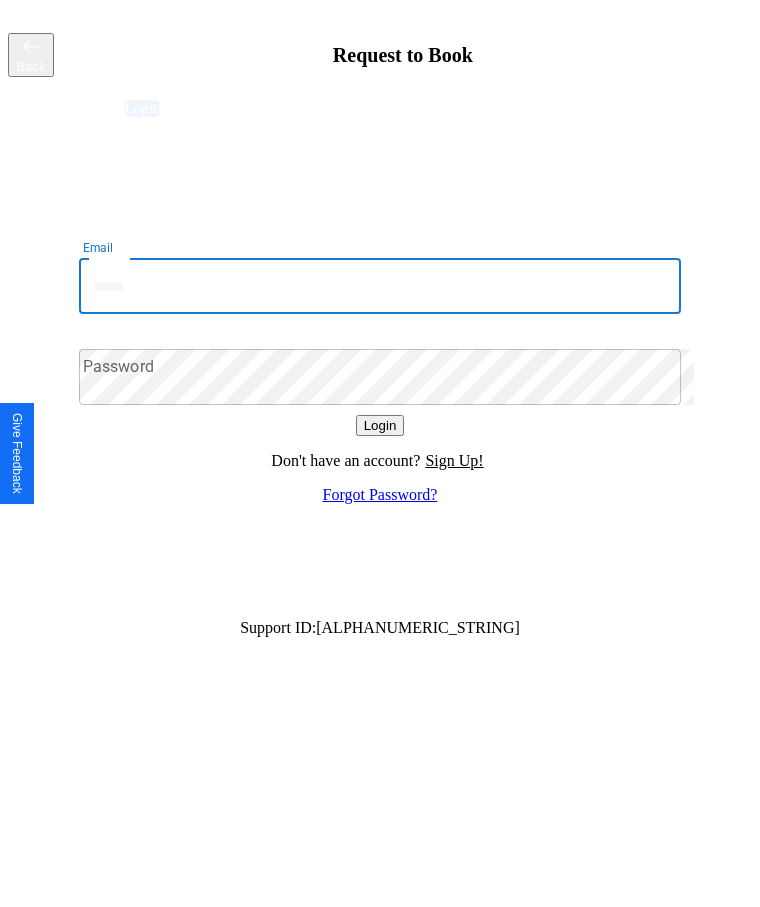 click on "Email" at bounding box center [380, 286] 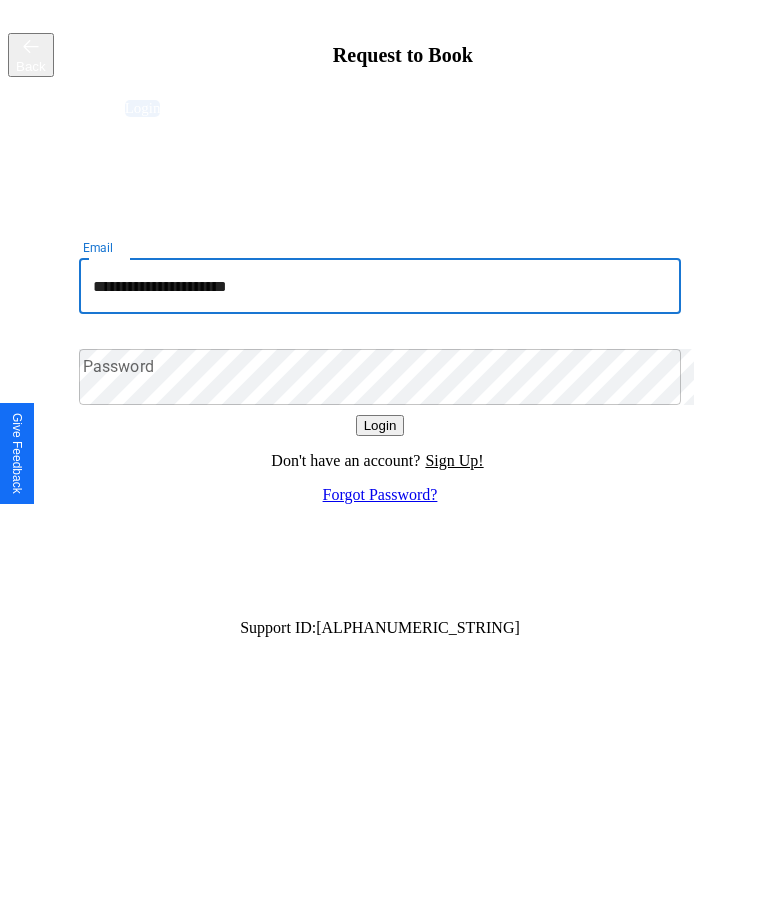 type on "**********" 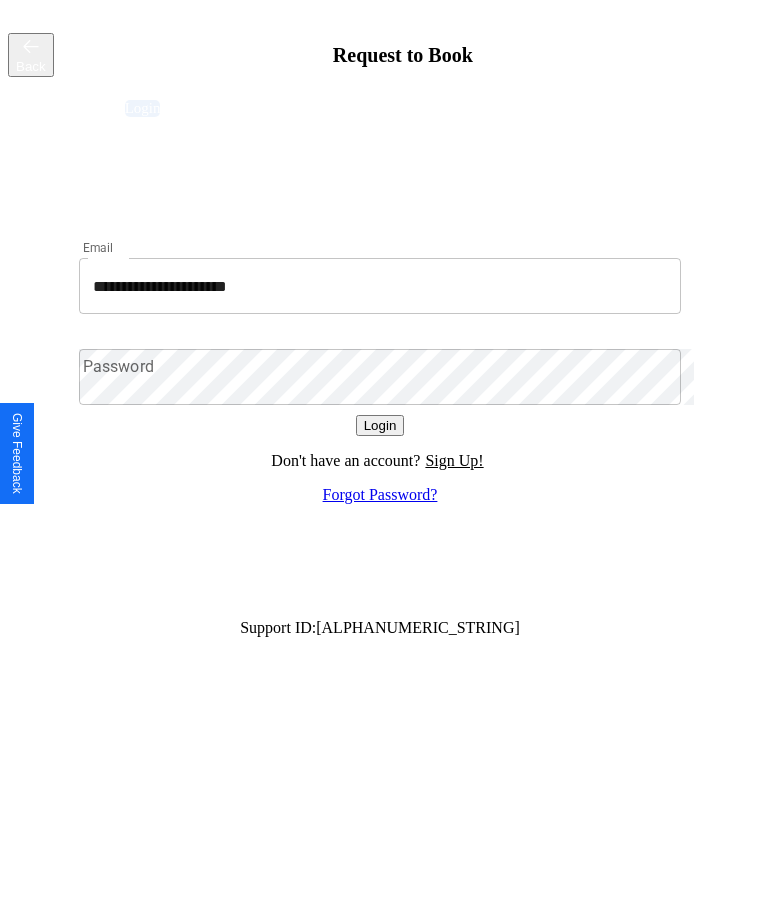 click on "Forgot Password?" at bounding box center (380, 495) 